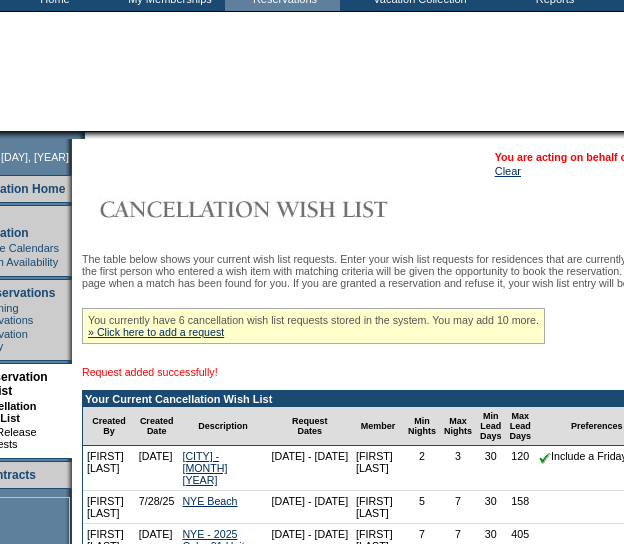 scroll, scrollTop: 110, scrollLeft: 50, axis: both 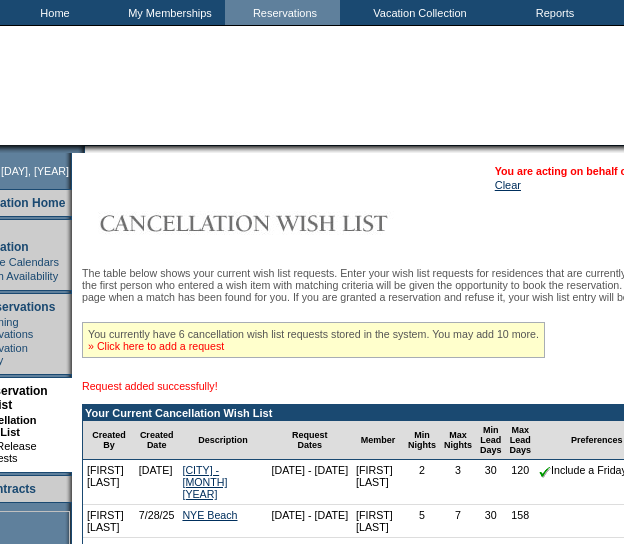 click on "» Click here to add a request" at bounding box center (156, 346) 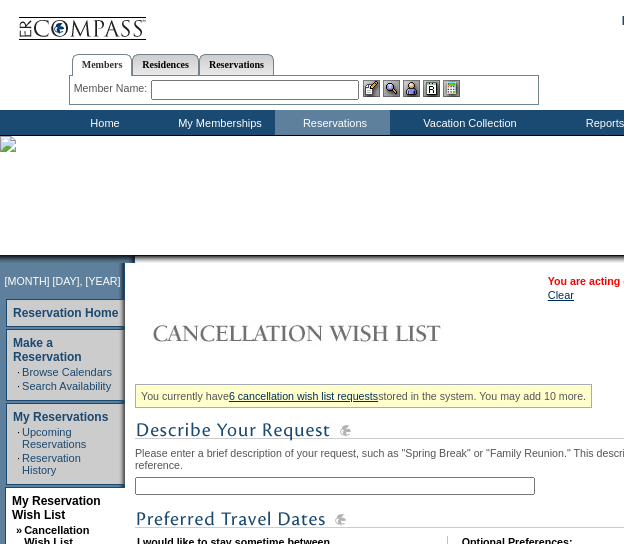 scroll, scrollTop: 244, scrollLeft: 0, axis: vertical 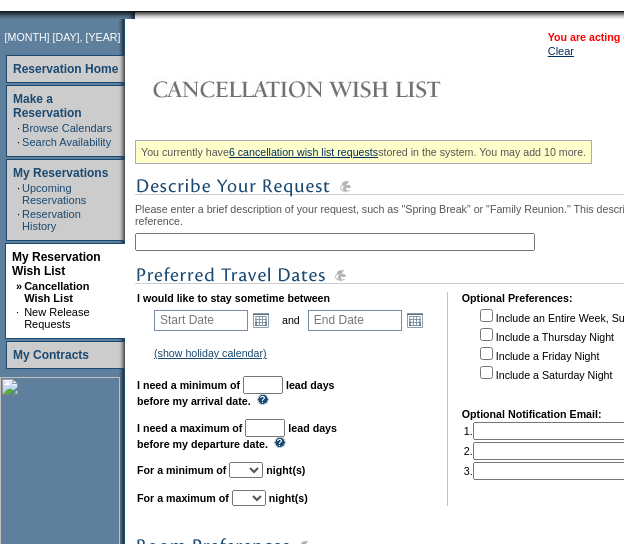 click at bounding box center [335, 242] 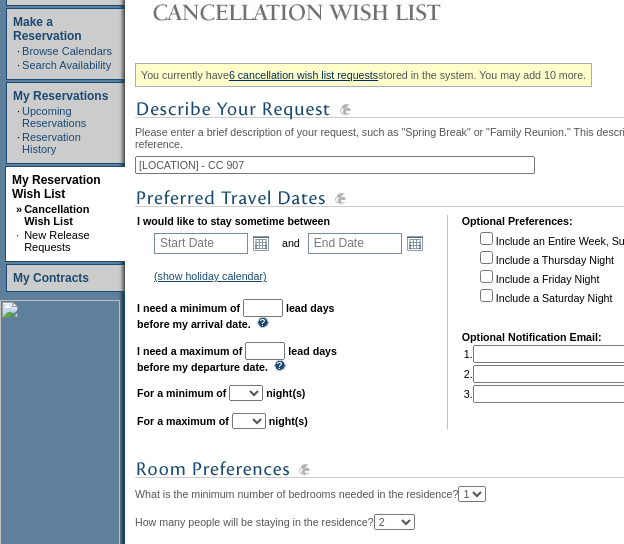 scroll, scrollTop: 323, scrollLeft: 0, axis: vertical 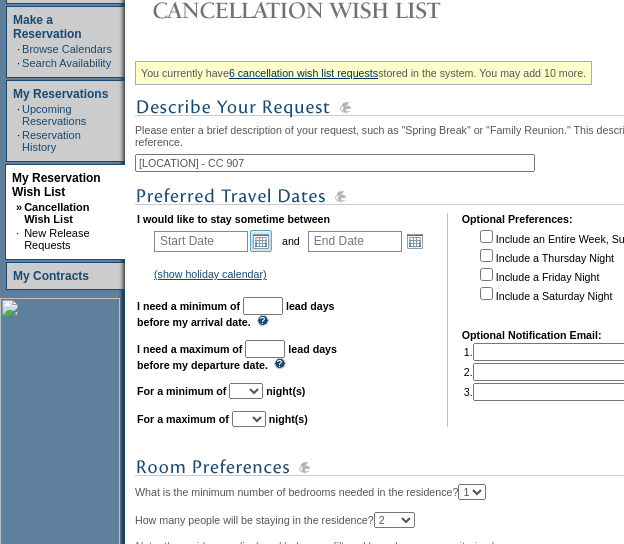 type on "Sea Island - CC 907" 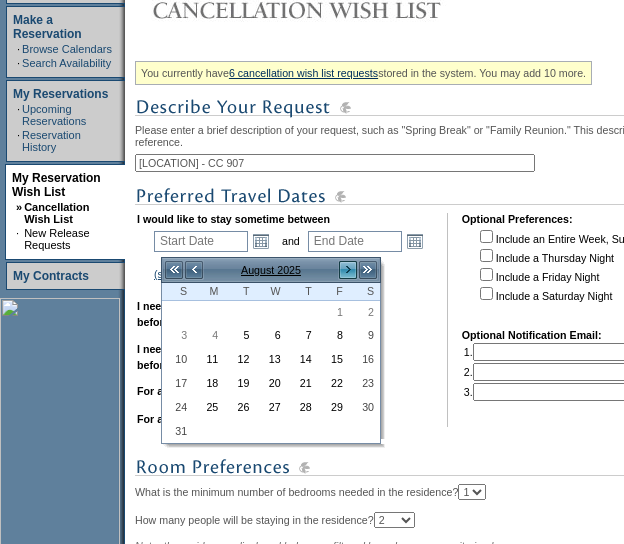click on ">" at bounding box center (348, 270) 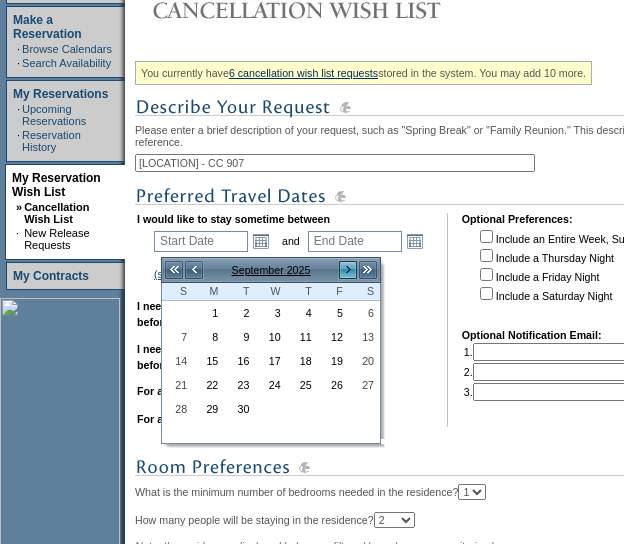 click on ">" at bounding box center [348, 270] 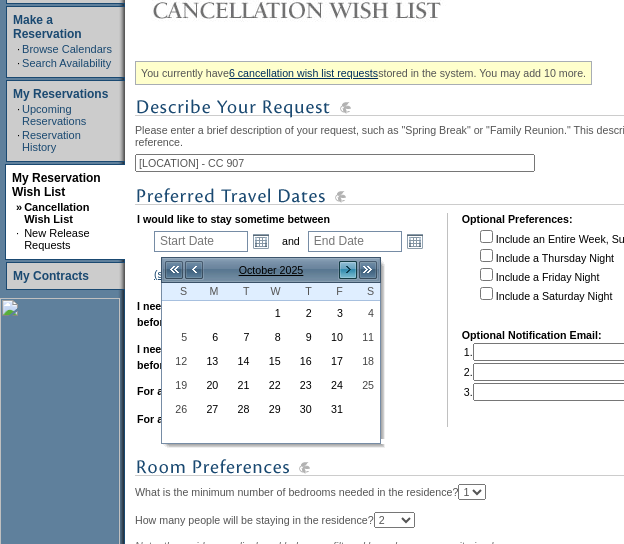 click on ">" at bounding box center (348, 270) 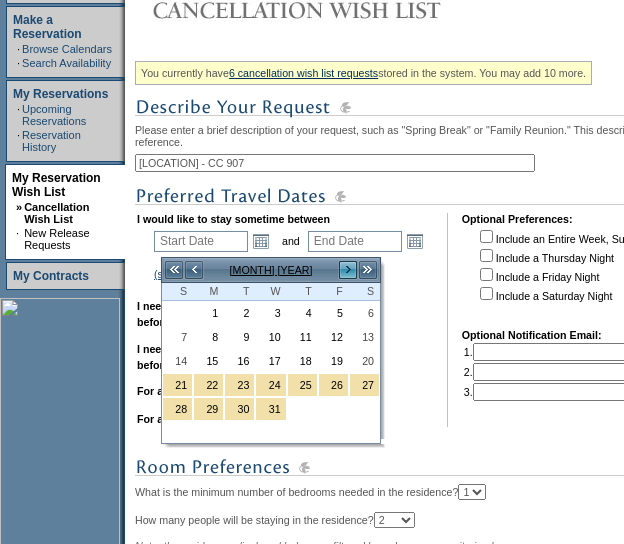 click on ">" at bounding box center [348, 270] 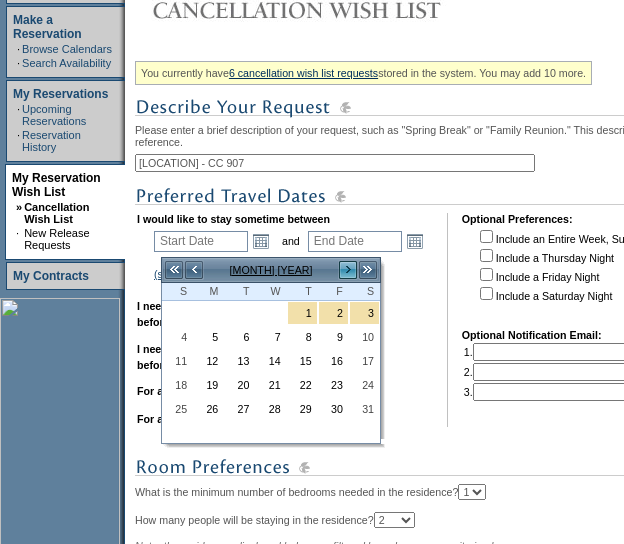 click on ">" at bounding box center [348, 270] 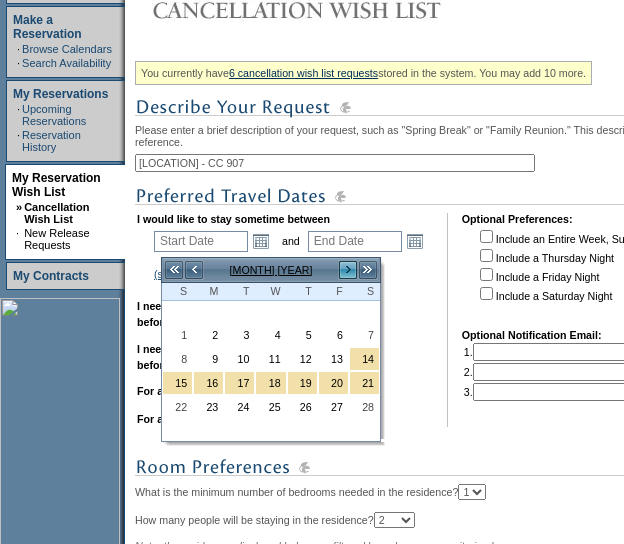 click on ">" at bounding box center [348, 270] 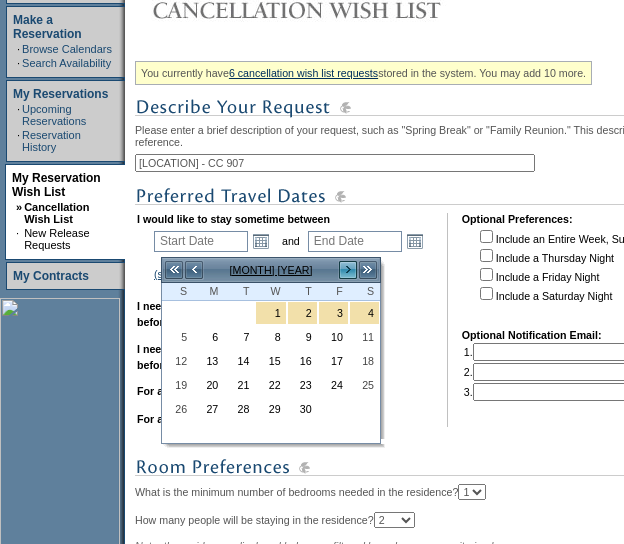 click on ">" at bounding box center [348, 270] 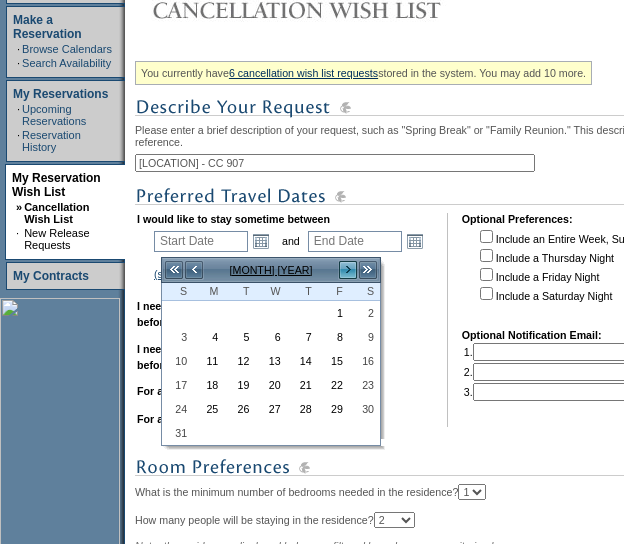 click on ">" at bounding box center [348, 270] 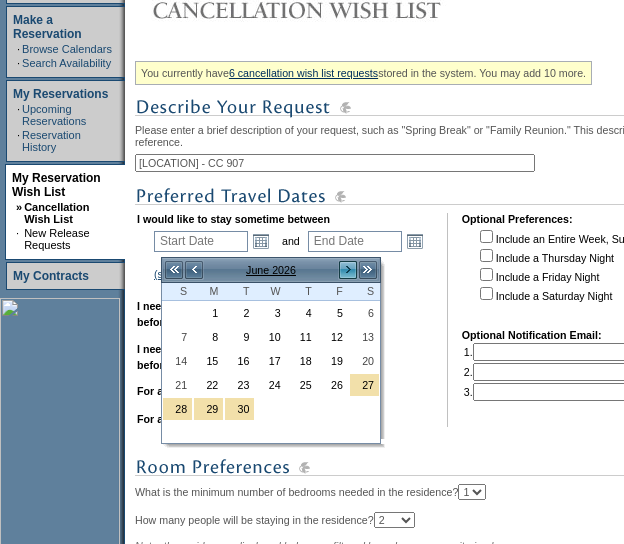 click on ">" at bounding box center [348, 270] 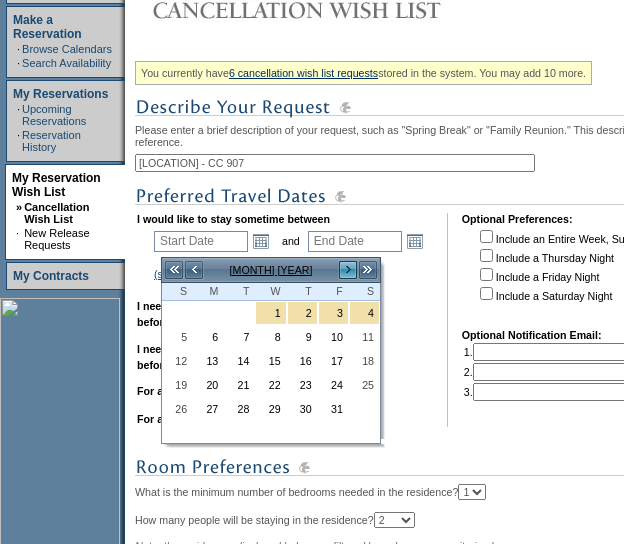 click on ">" at bounding box center (348, 270) 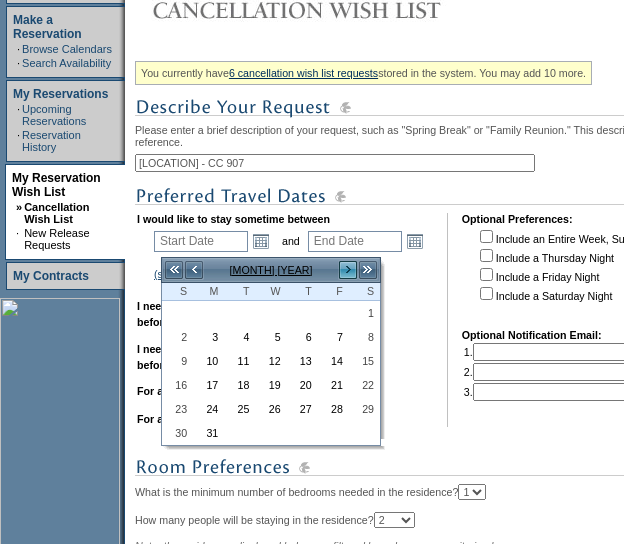 click on ">" at bounding box center [348, 270] 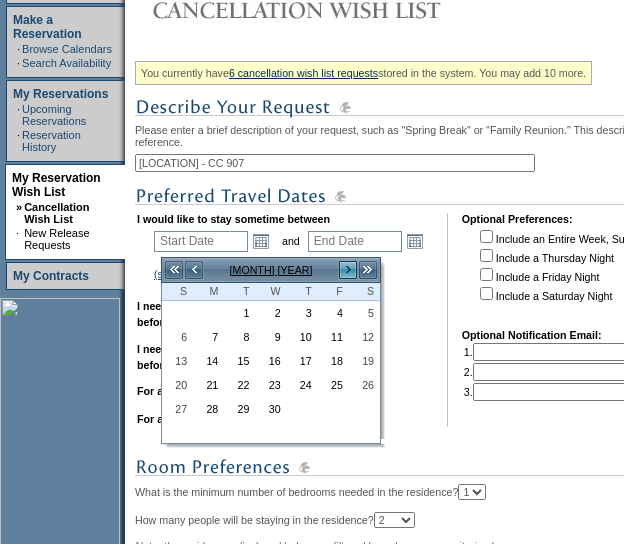 click on ">" at bounding box center (348, 270) 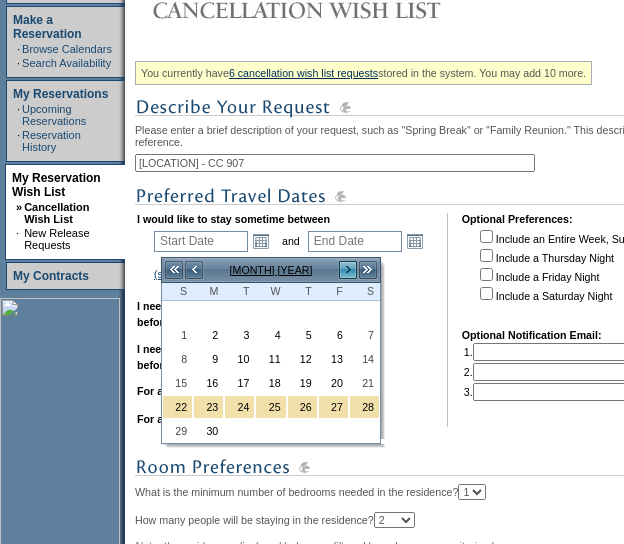 click on ">" at bounding box center (348, 270) 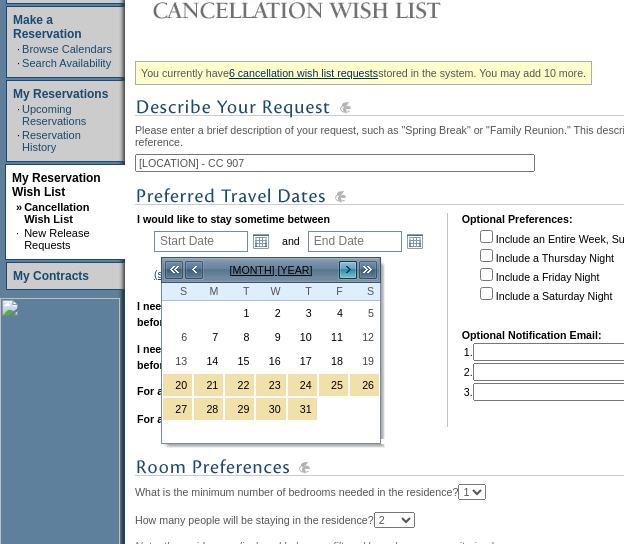 click on ">" at bounding box center [348, 270] 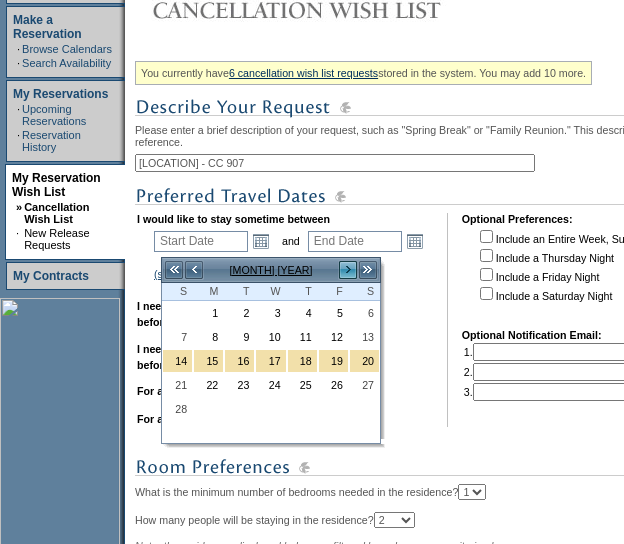 click on ">" at bounding box center [348, 270] 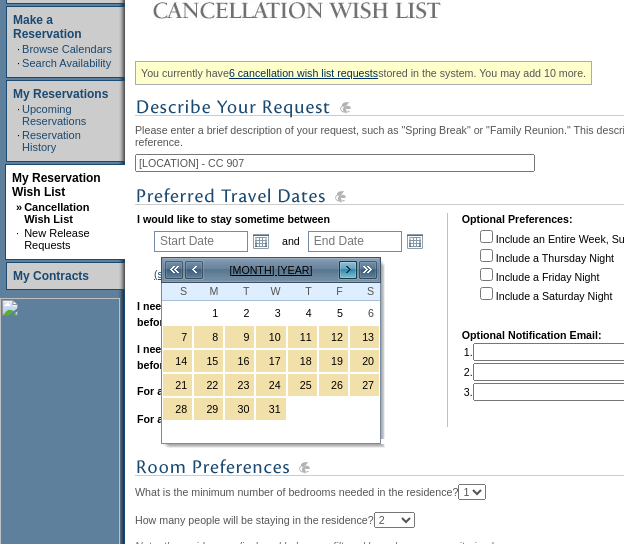 click on ">" at bounding box center (348, 270) 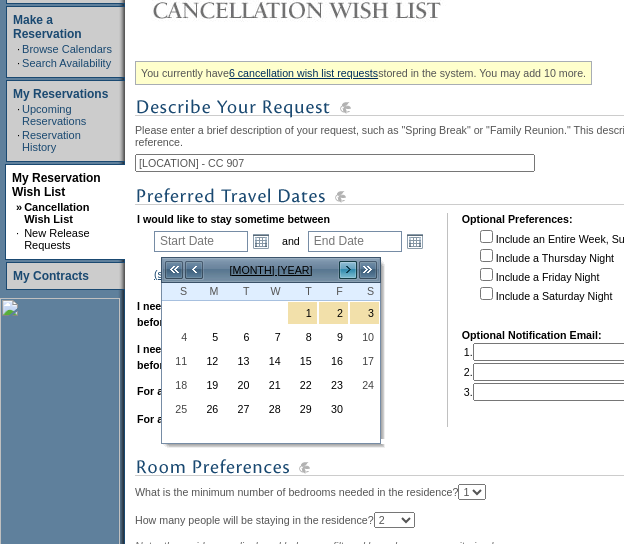 click on ">" at bounding box center [348, 270] 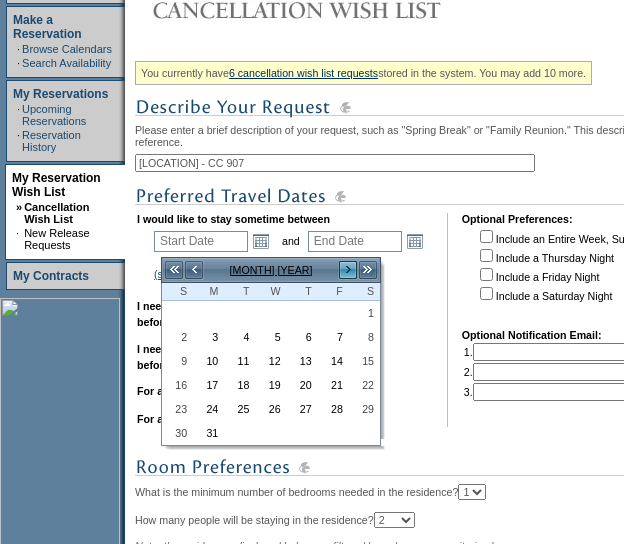 click on ">" at bounding box center (348, 270) 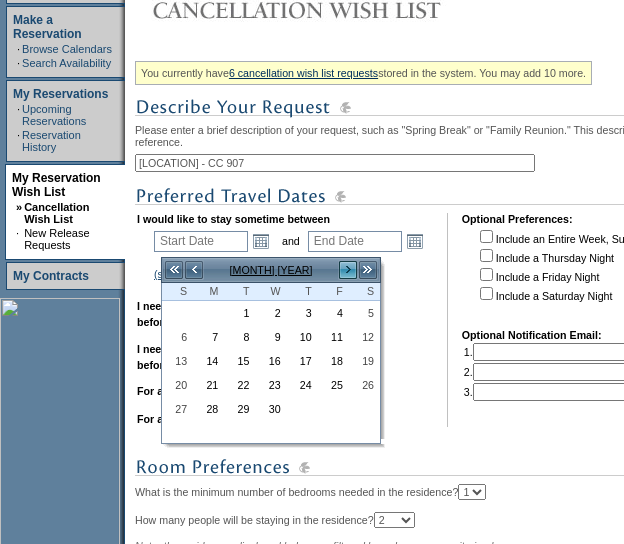 click on ">" at bounding box center [348, 270] 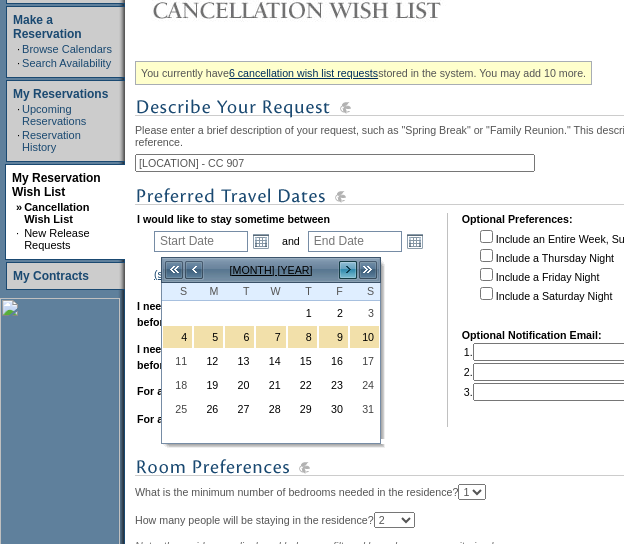 click on ">" at bounding box center (348, 270) 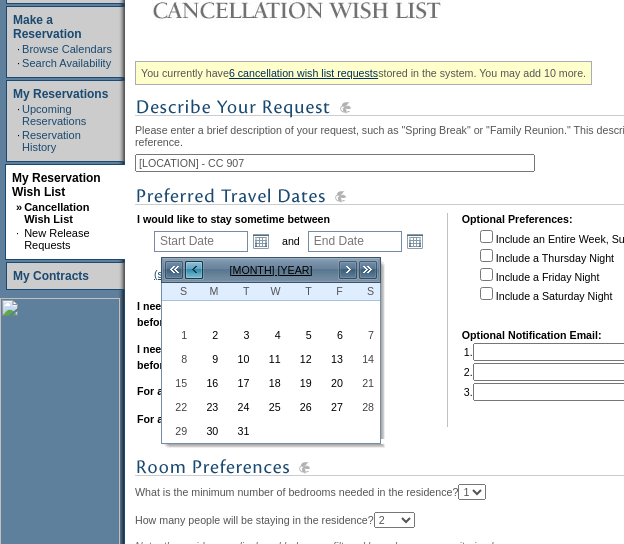 click on "<" at bounding box center (194, 270) 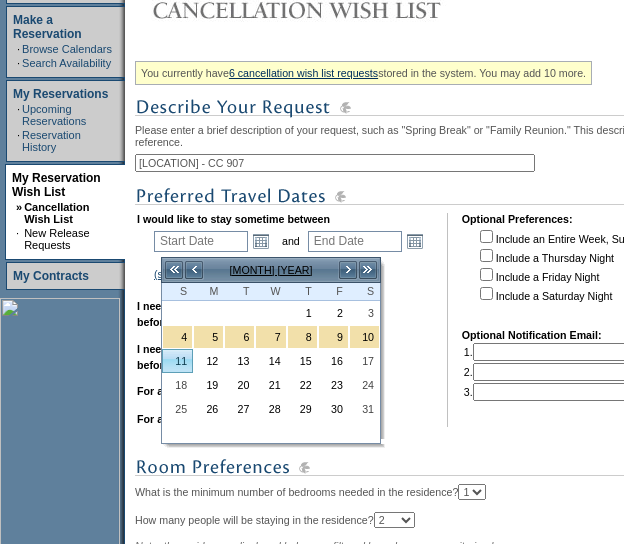click on "11" at bounding box center [177, 361] 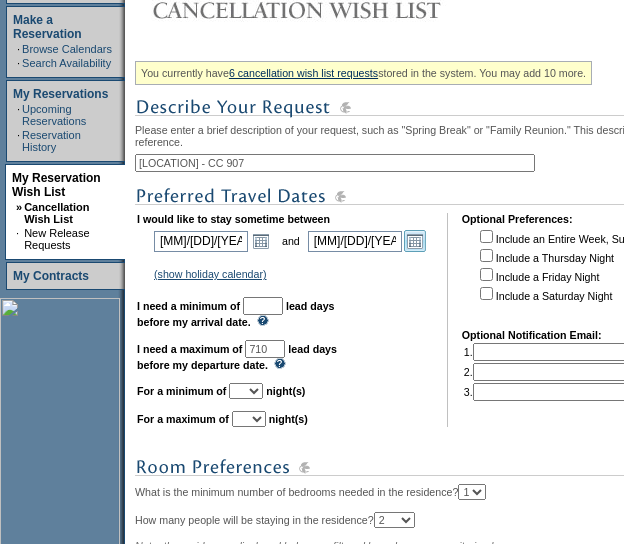 click on "Open the calendar popup." at bounding box center (415, 241) 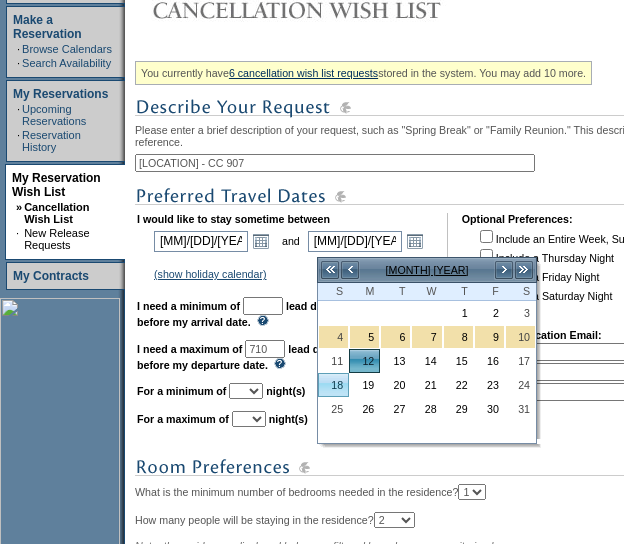 click on "18" at bounding box center (333, 385) 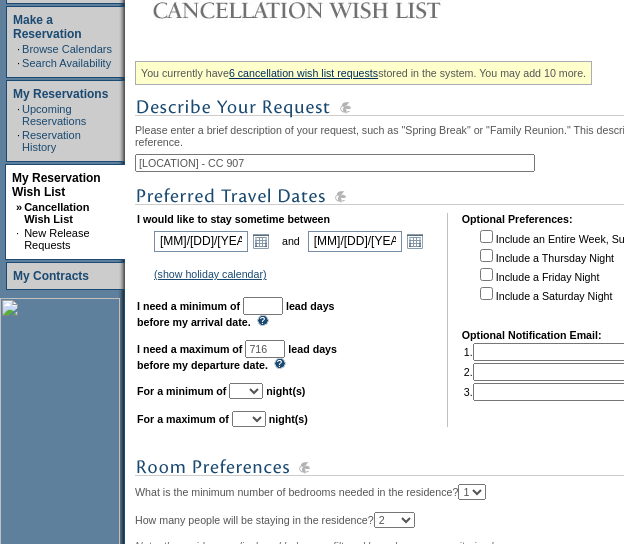 click at bounding box center [263, 306] 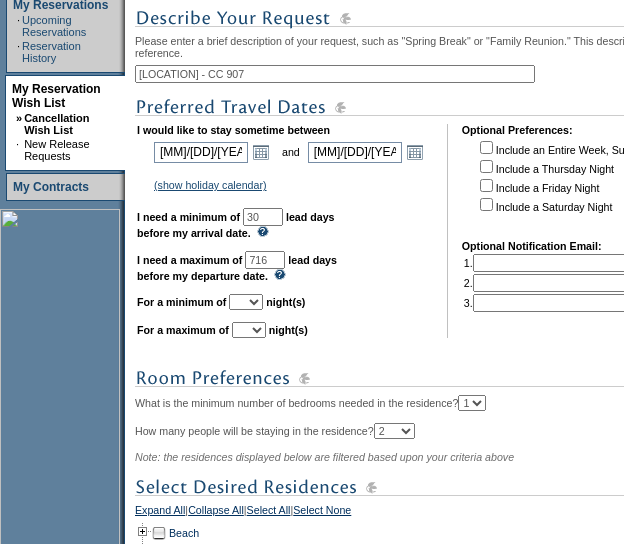 scroll, scrollTop: 413, scrollLeft: 0, axis: vertical 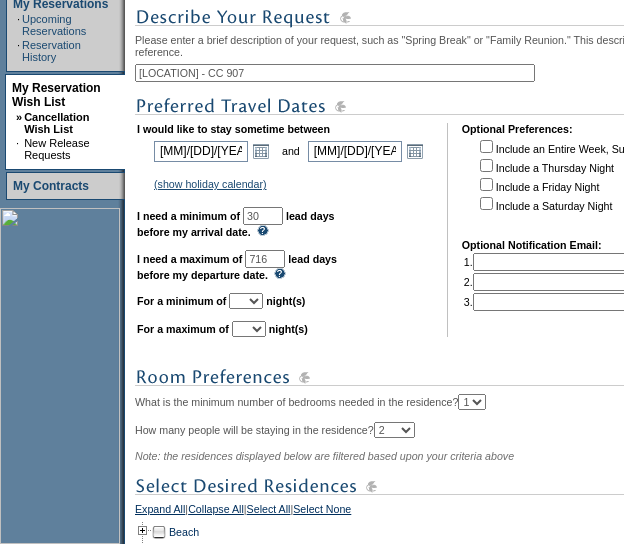 type on "30" 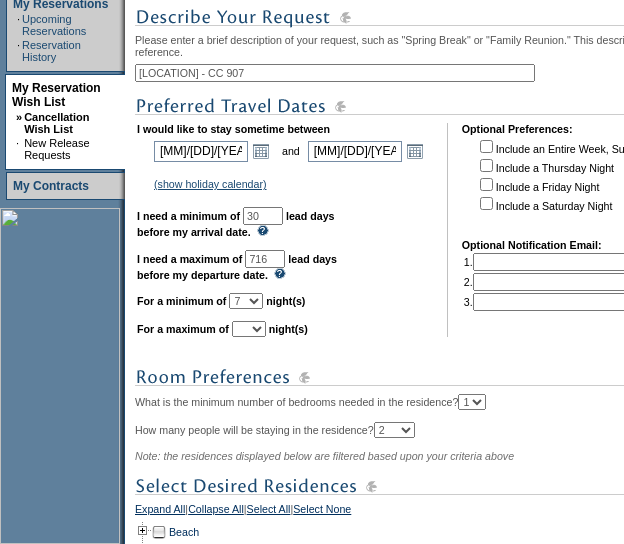 click on "1
2
3
4
5
6
7
8
9
10
11
12
13
14" at bounding box center [246, 301] 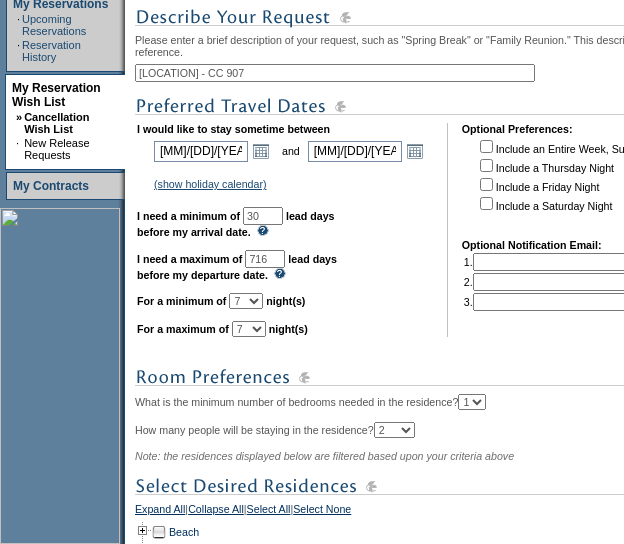 click on "1
2
3
4
5
6
7
8
9
10
11
12
13
14" at bounding box center (249, 329) 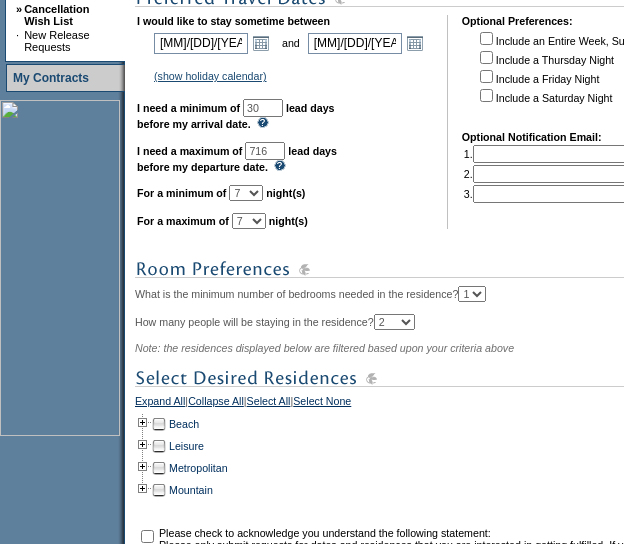 scroll, scrollTop: 605, scrollLeft: 0, axis: vertical 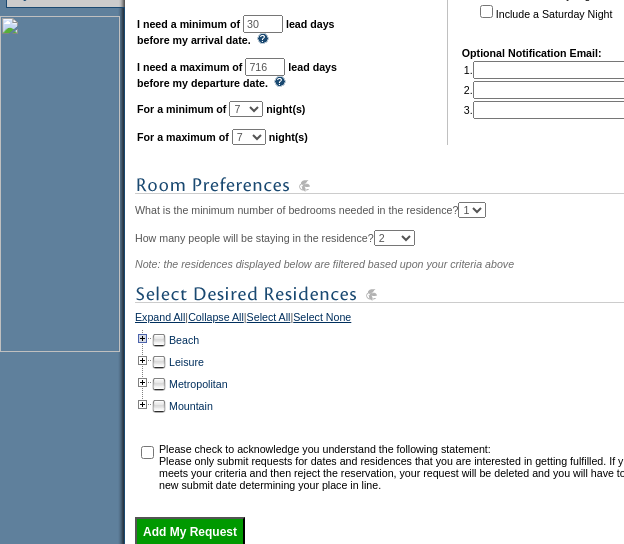 click at bounding box center [143, 340] 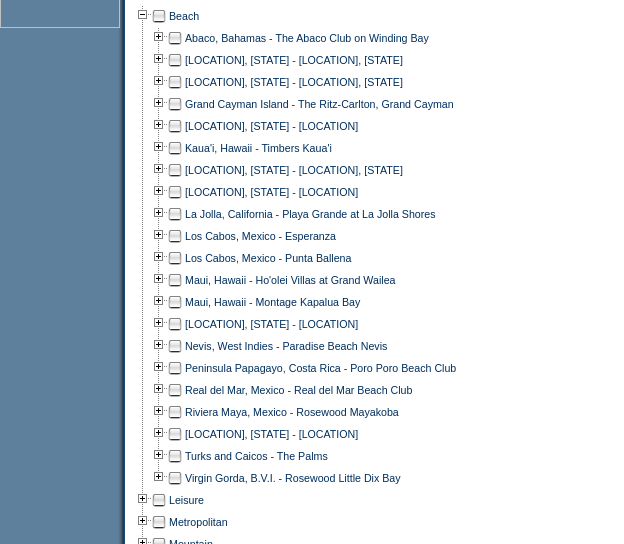 scroll, scrollTop: 957, scrollLeft: 0, axis: vertical 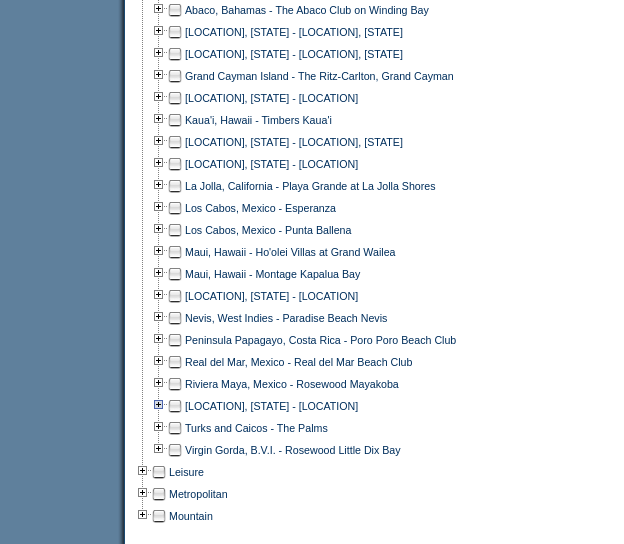 click at bounding box center (159, 406) 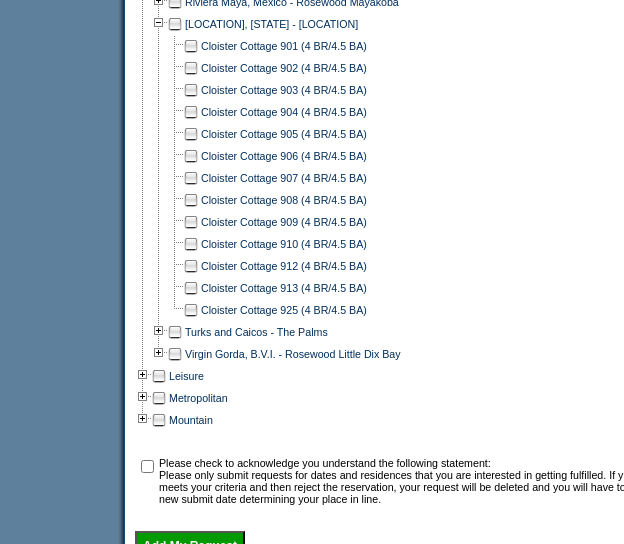 scroll, scrollTop: 1351, scrollLeft: 0, axis: vertical 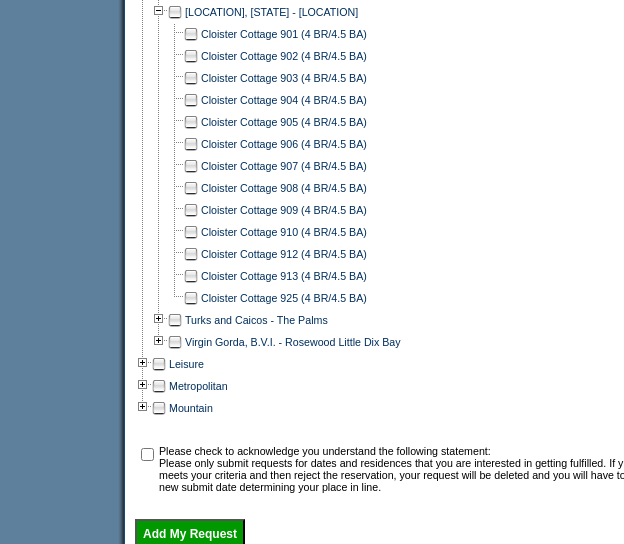 click at bounding box center (191, 166) 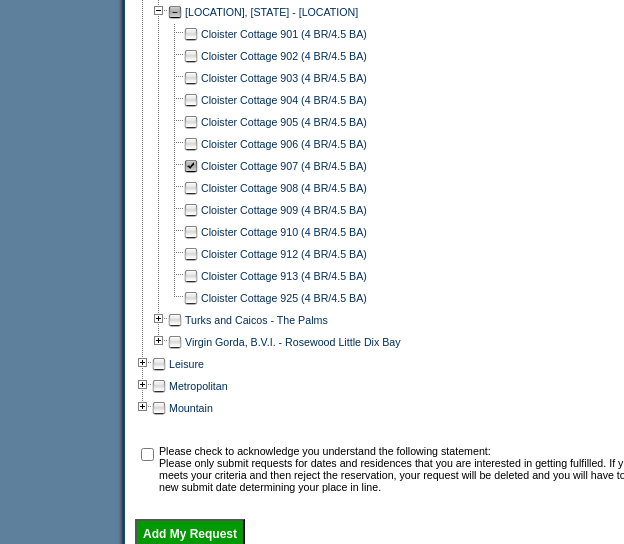 scroll, scrollTop: 1389, scrollLeft: 0, axis: vertical 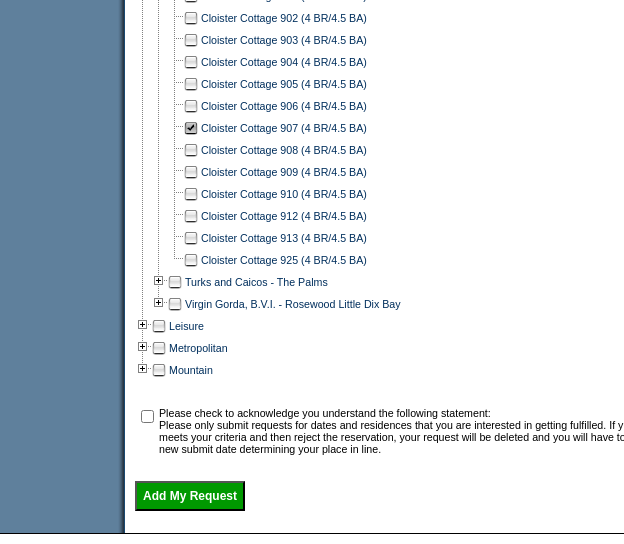 click at bounding box center (147, 416) 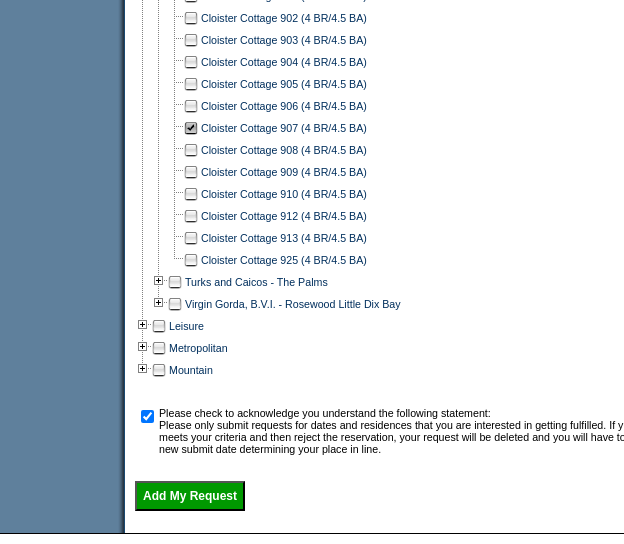 click on "Add My Request" at bounding box center [190, 496] 